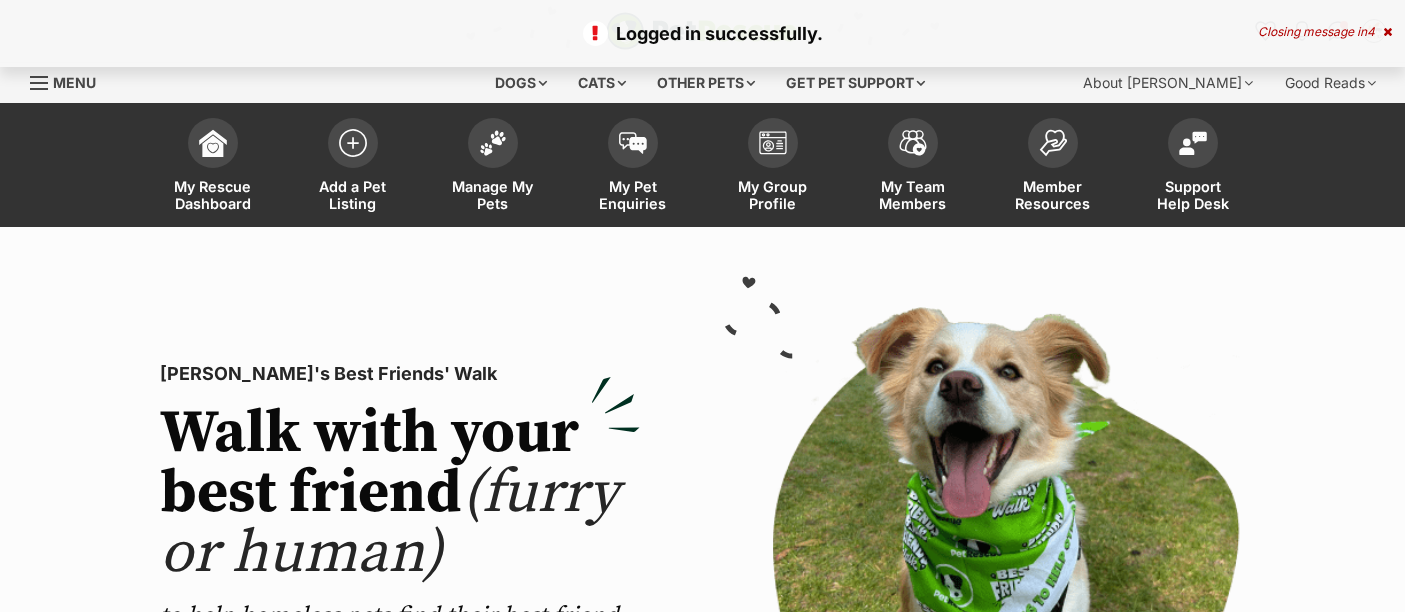 scroll, scrollTop: 0, scrollLeft: 0, axis: both 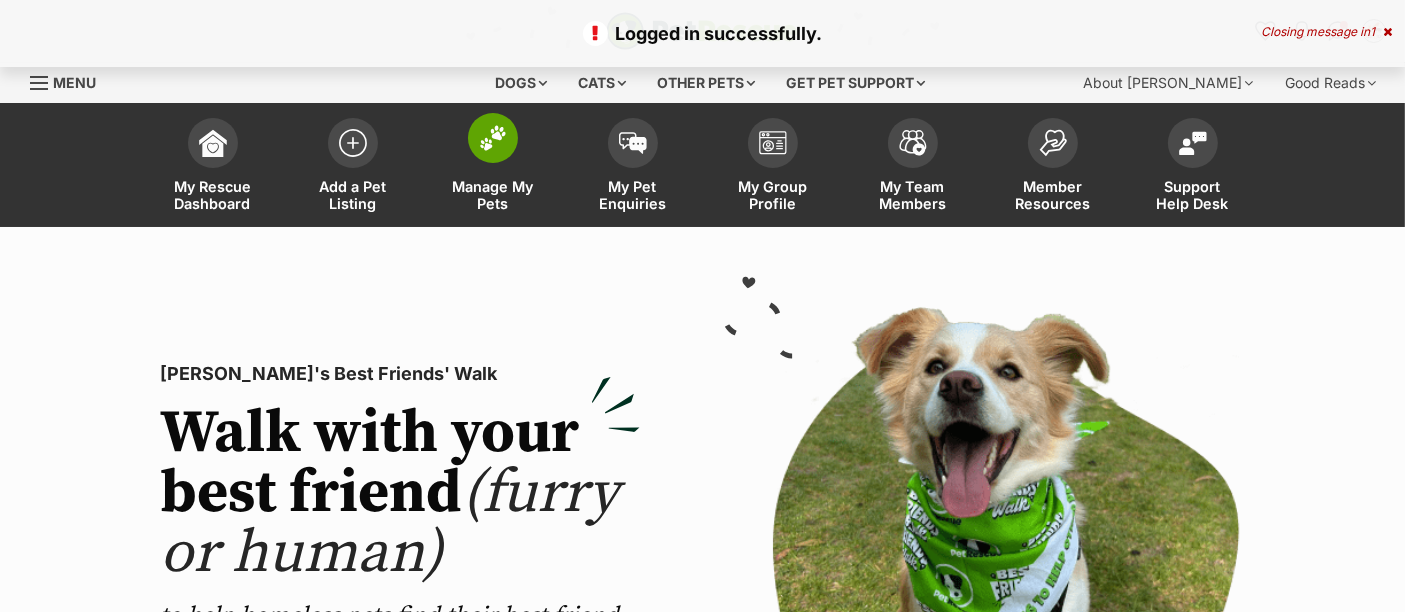 click at bounding box center (493, 138) 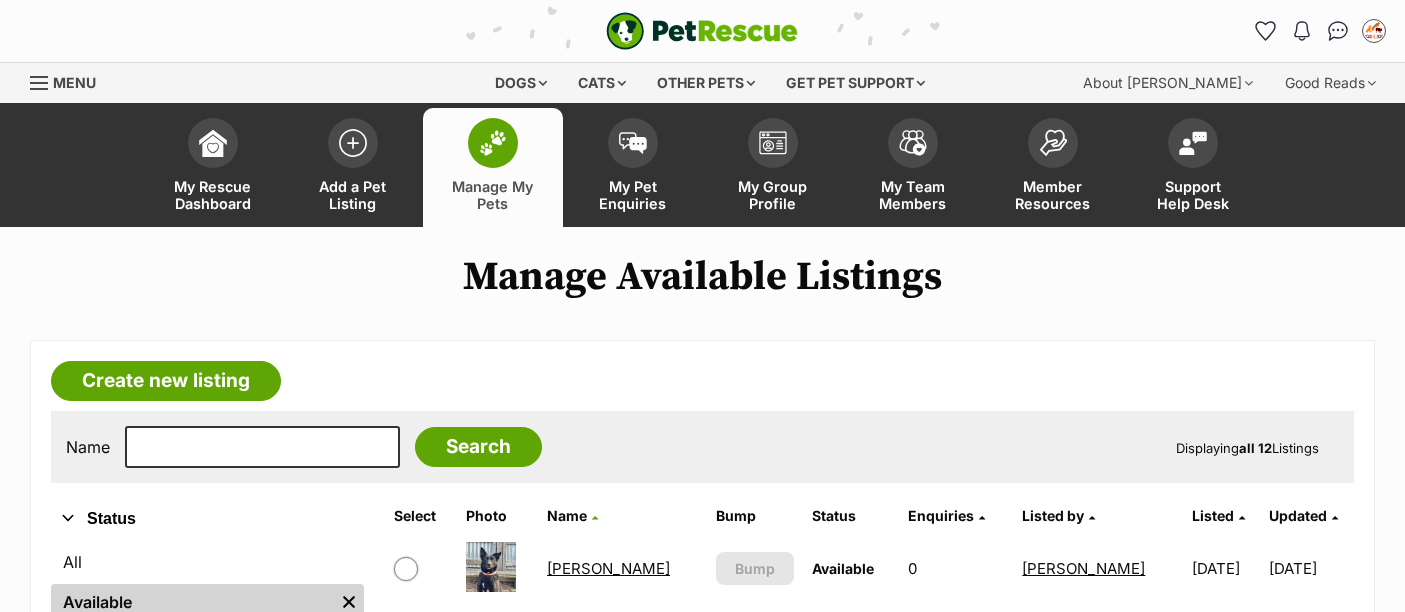 scroll, scrollTop: 210, scrollLeft: 0, axis: vertical 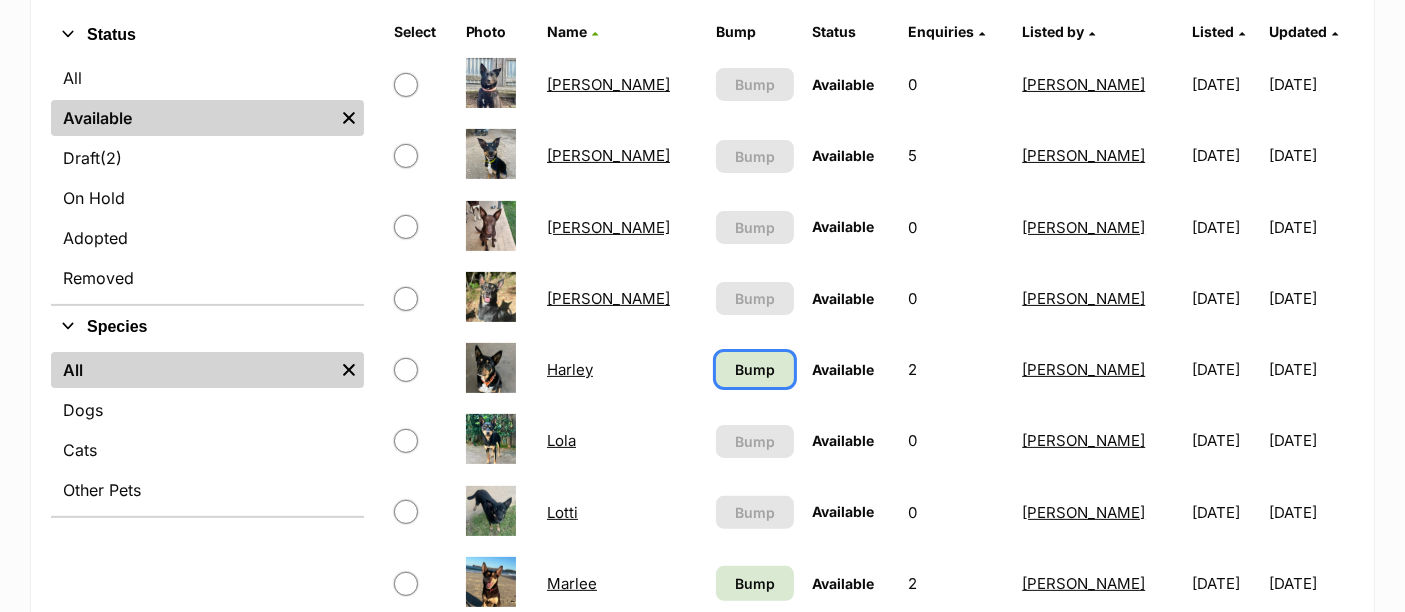 click on "Bump" at bounding box center (755, 369) 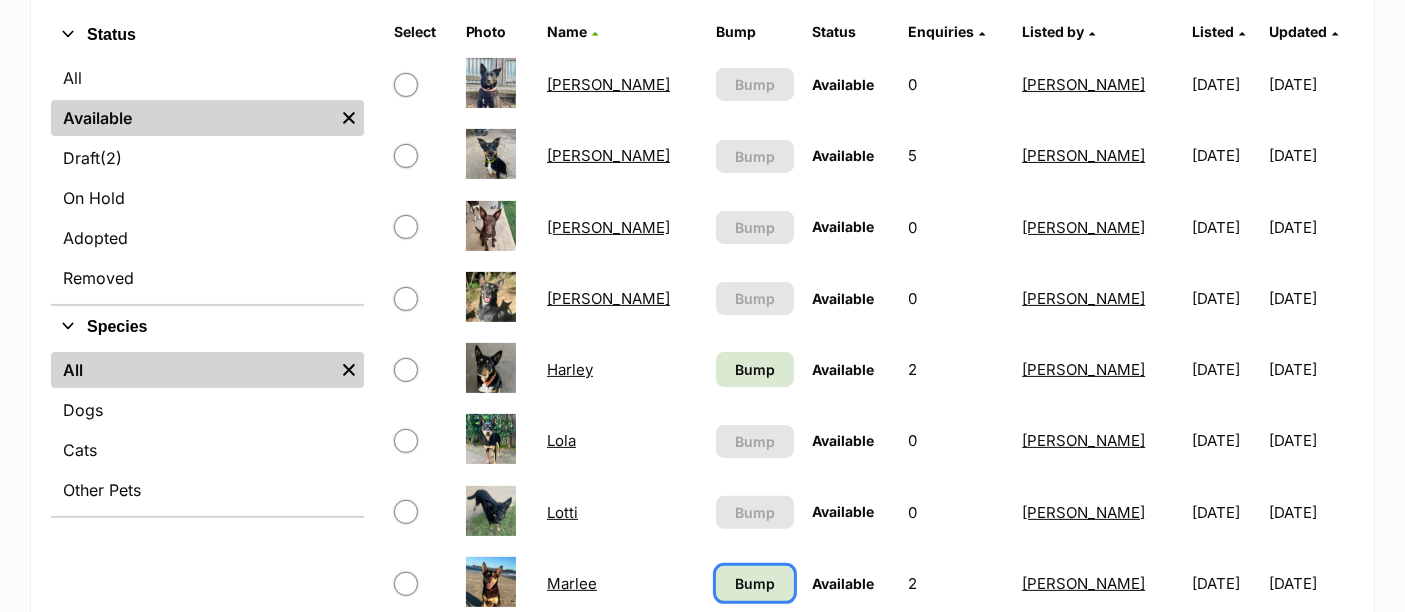 click on "Bump" at bounding box center [755, 583] 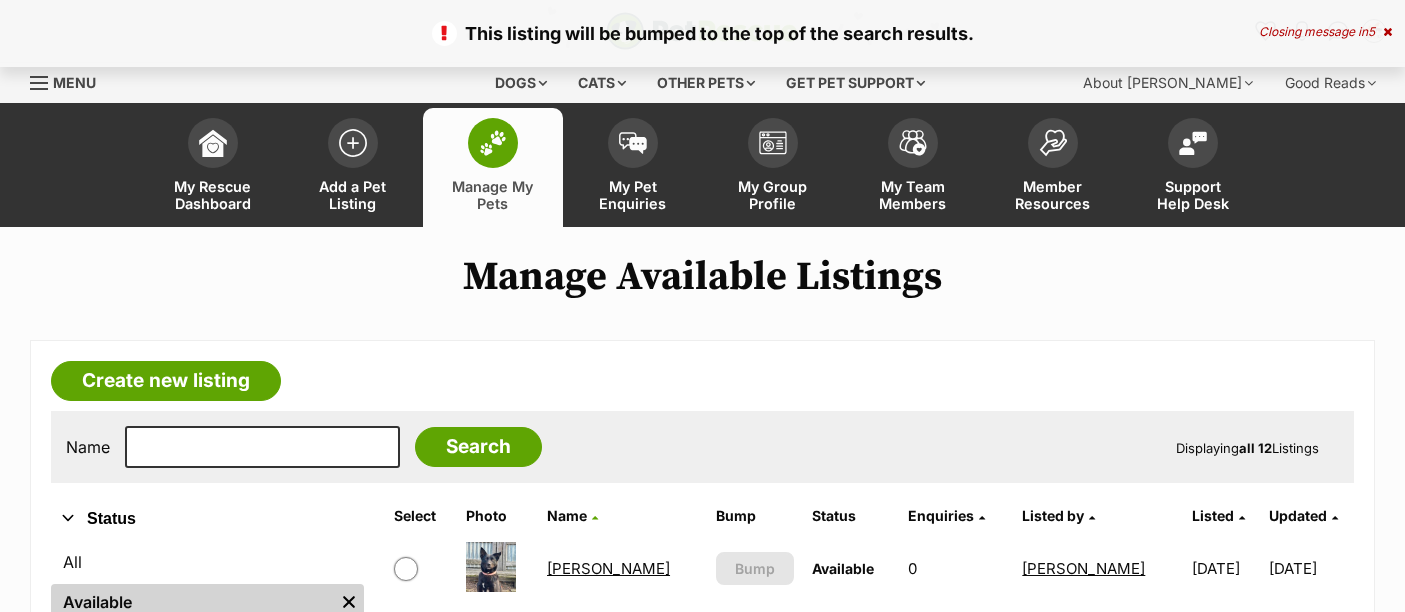 scroll, scrollTop: 0, scrollLeft: 0, axis: both 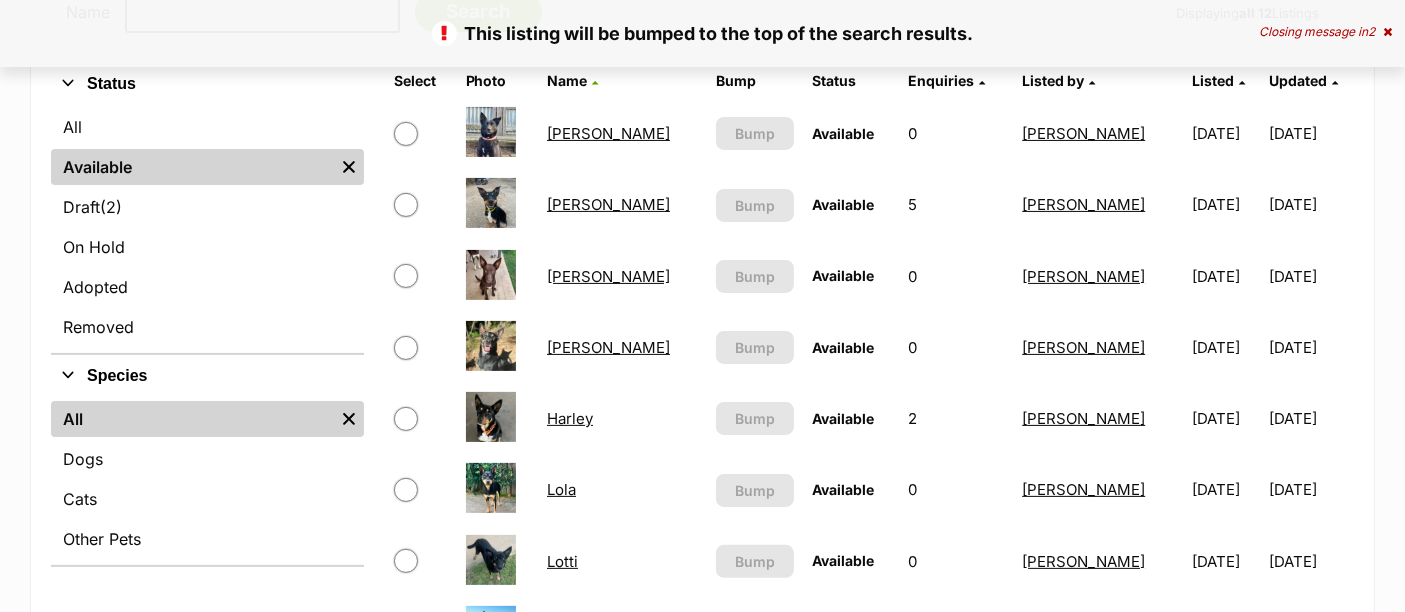 click at bounding box center [491, 132] 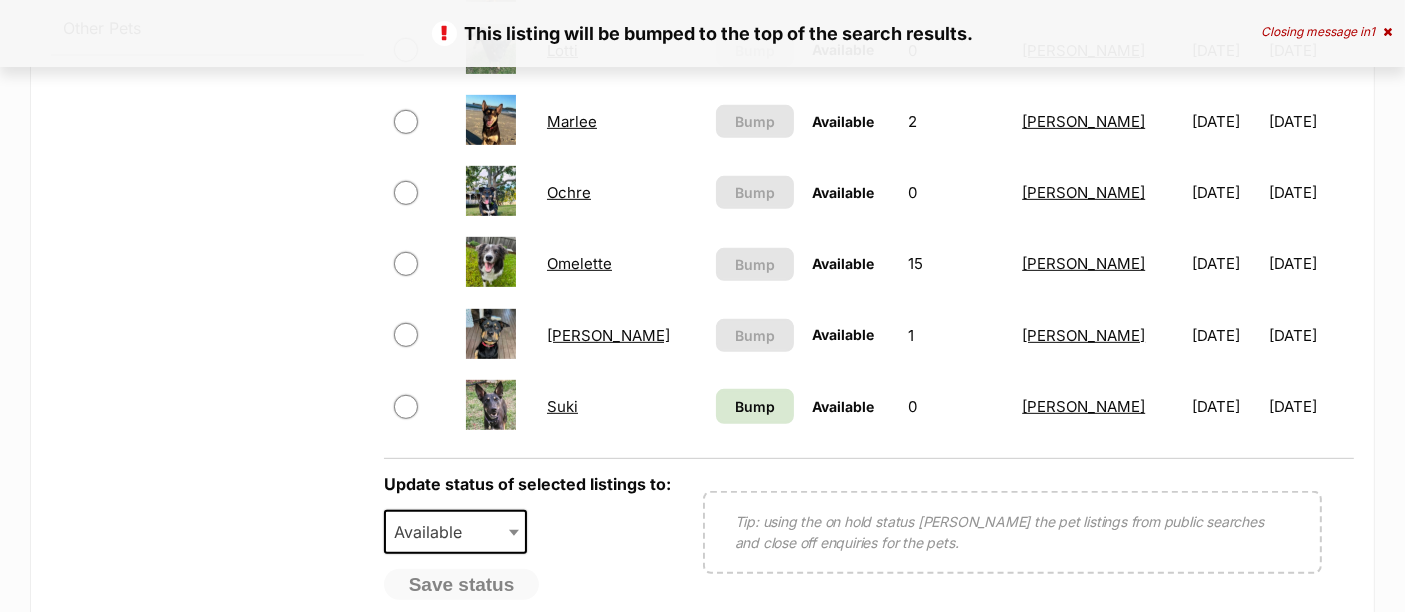 scroll, scrollTop: 948, scrollLeft: 0, axis: vertical 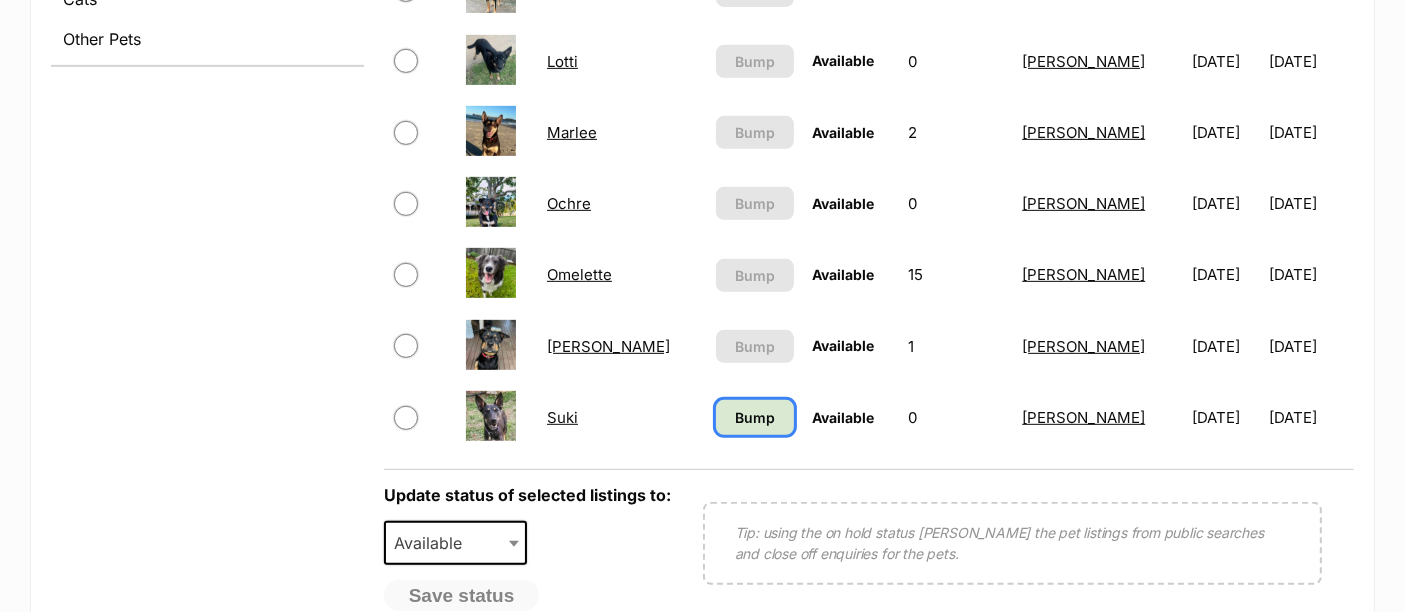 click on "Bump" at bounding box center (755, 417) 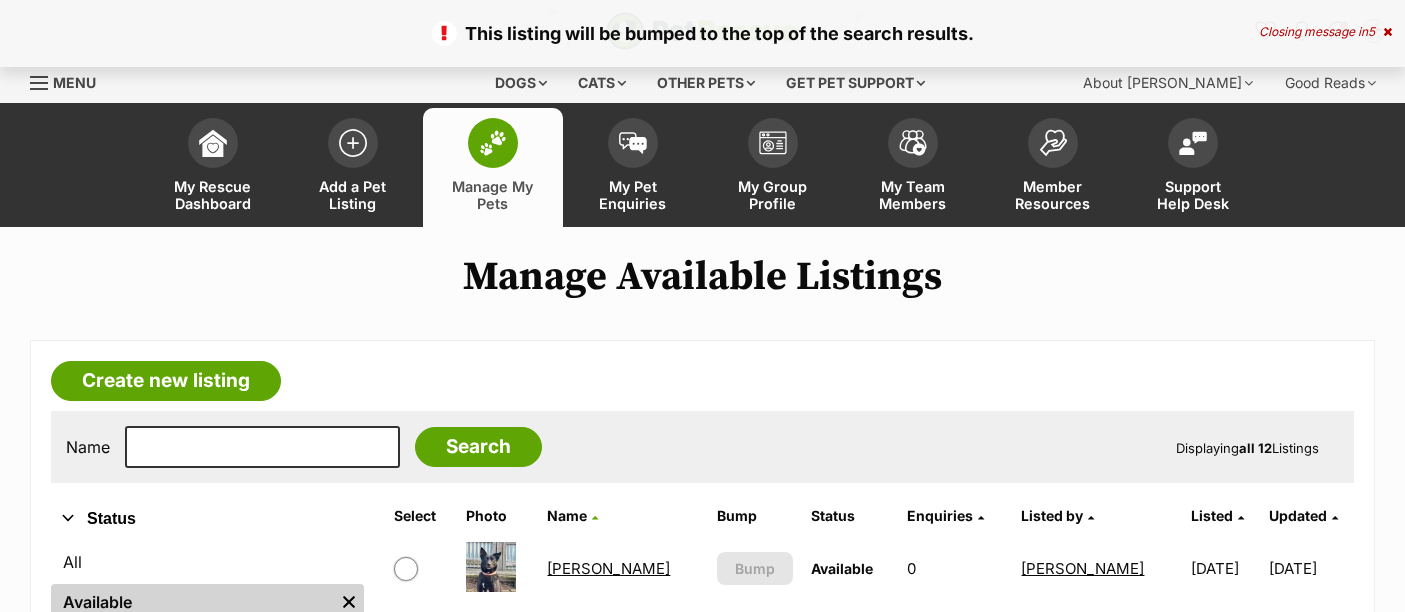 scroll, scrollTop: 0, scrollLeft: 0, axis: both 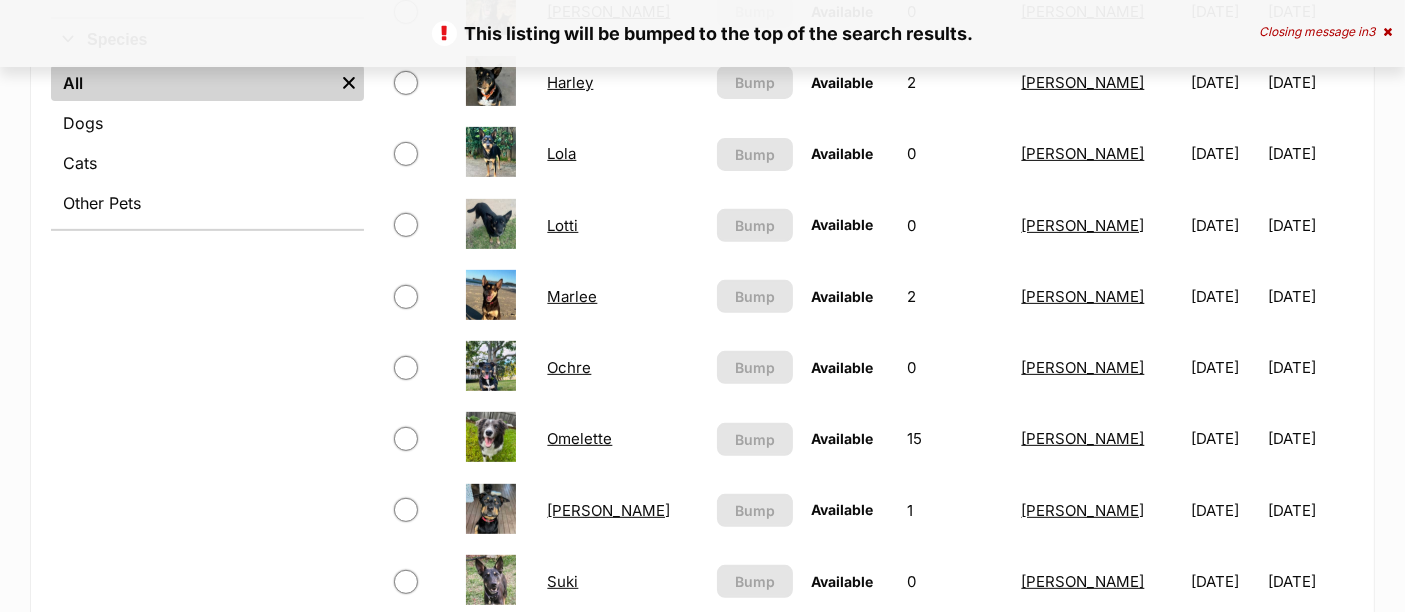 click on "Omelette" at bounding box center [579, 438] 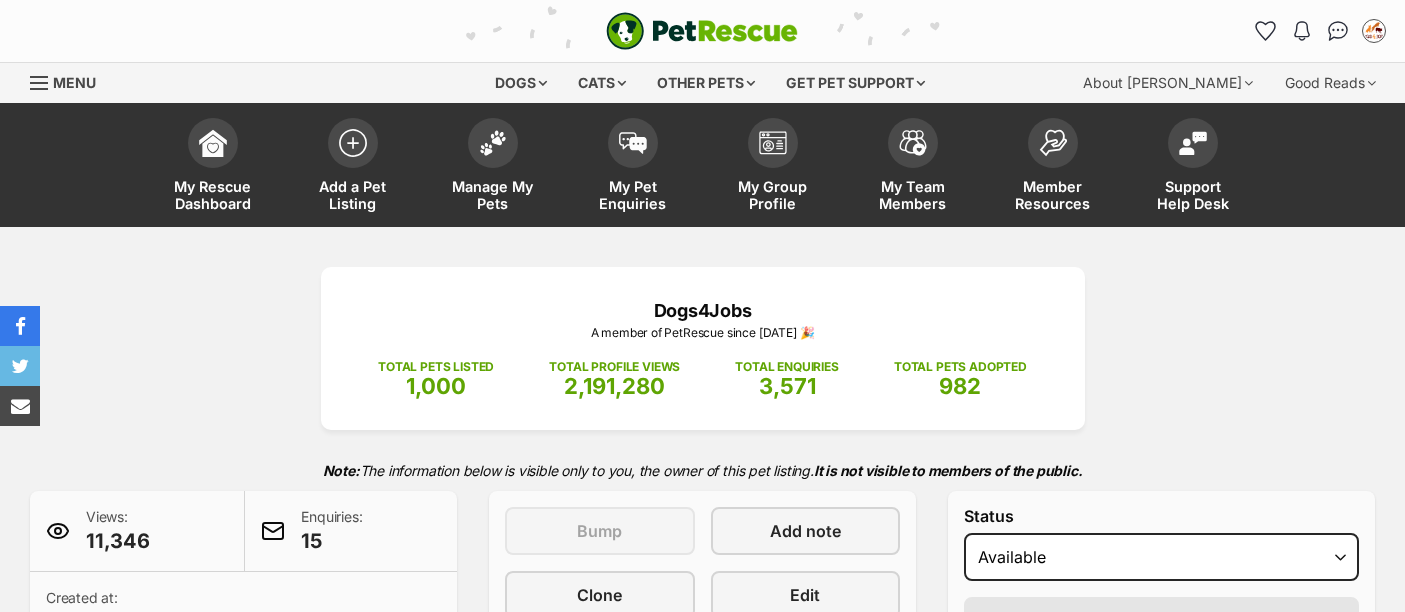 scroll, scrollTop: 0, scrollLeft: 0, axis: both 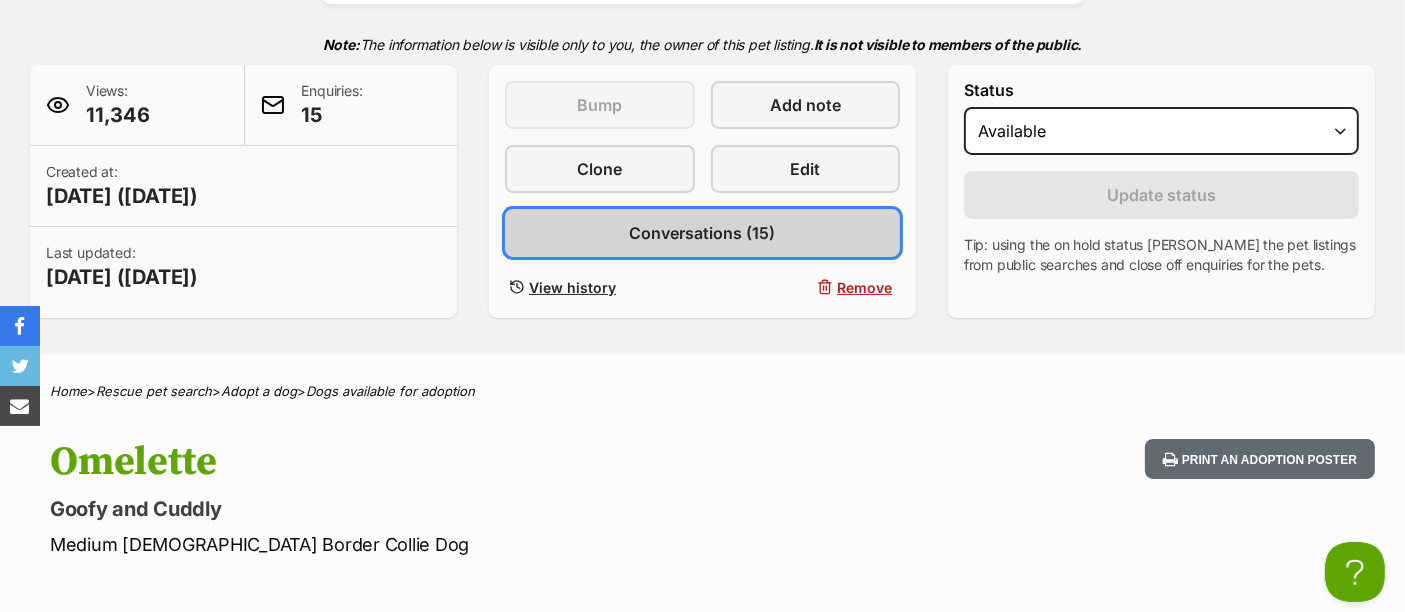 click on "Conversations (15)" at bounding box center [703, 233] 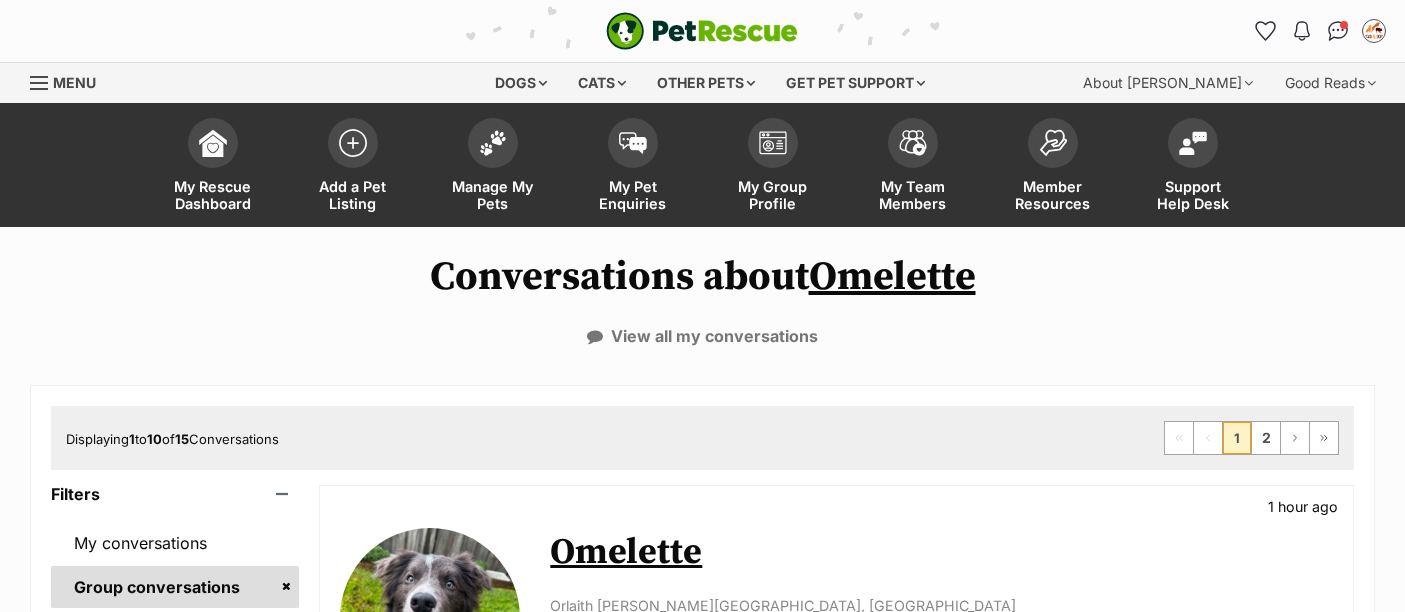 scroll, scrollTop: 0, scrollLeft: 0, axis: both 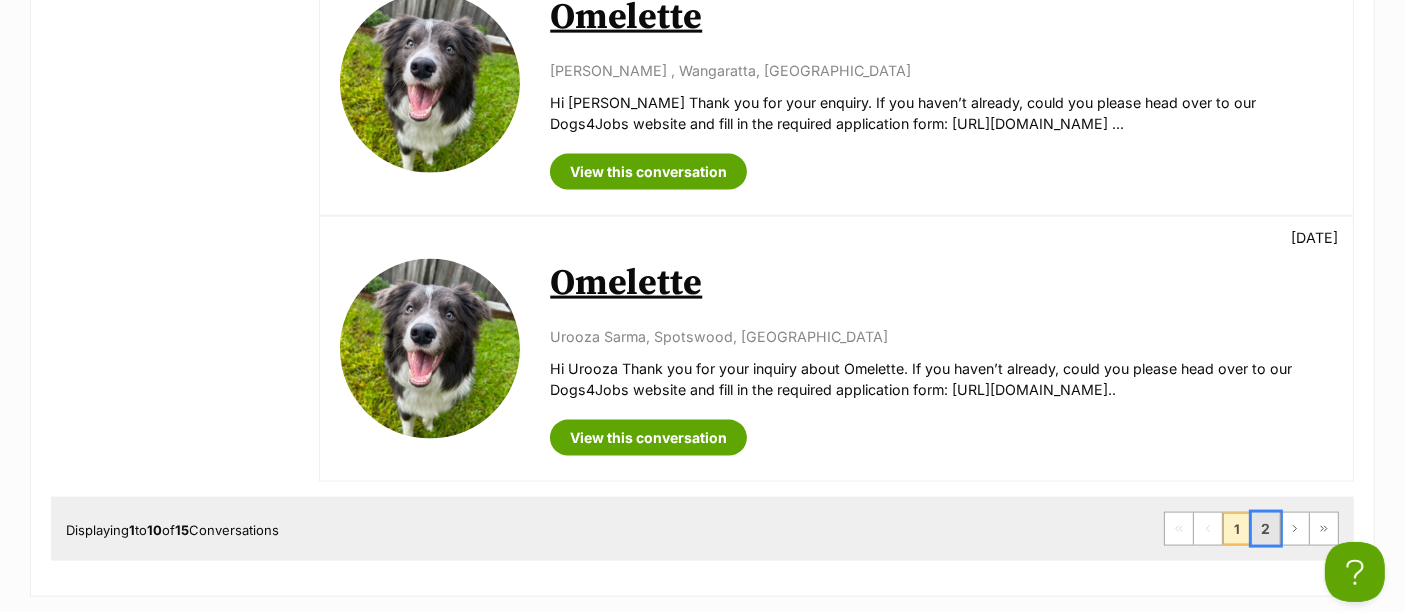 click on "2" at bounding box center (1266, 529) 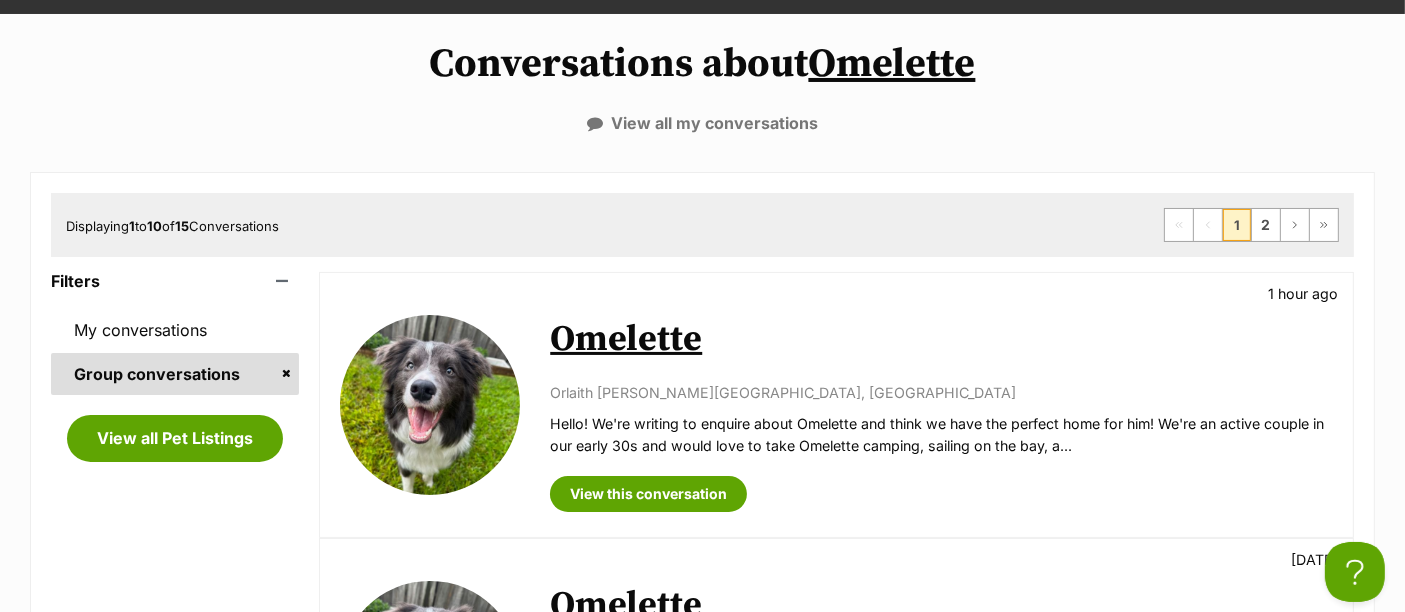 scroll, scrollTop: 206, scrollLeft: 0, axis: vertical 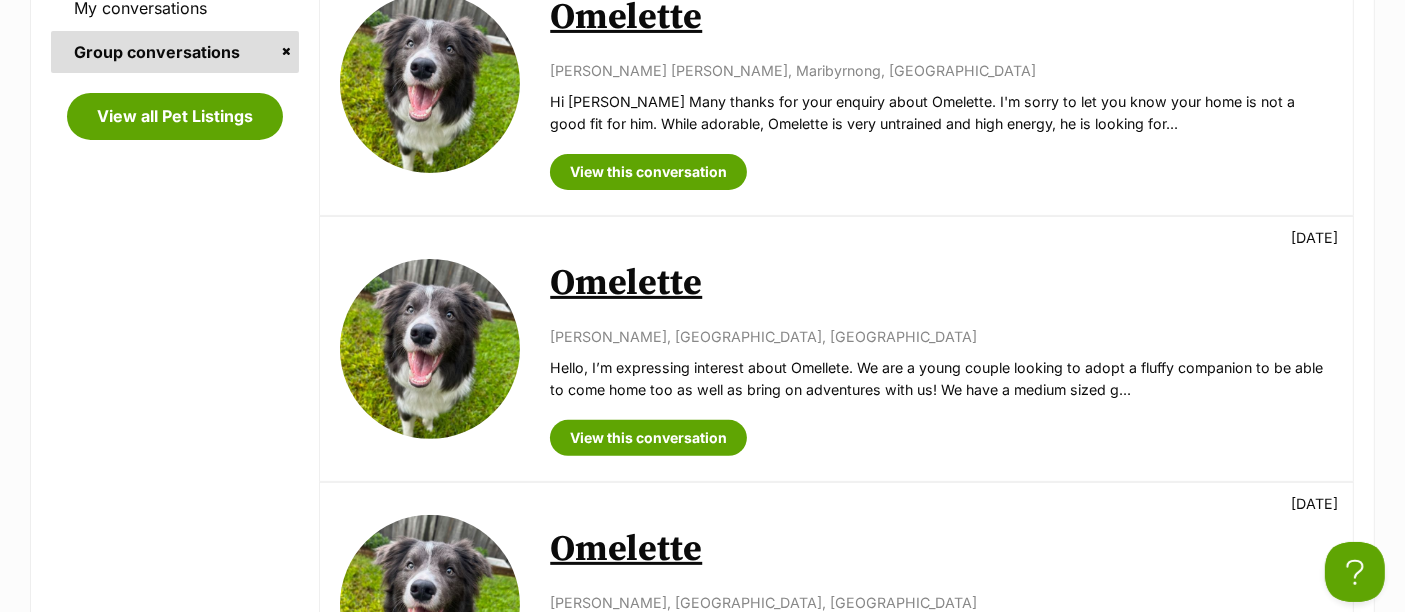 click on "Omelette" at bounding box center [626, 17] 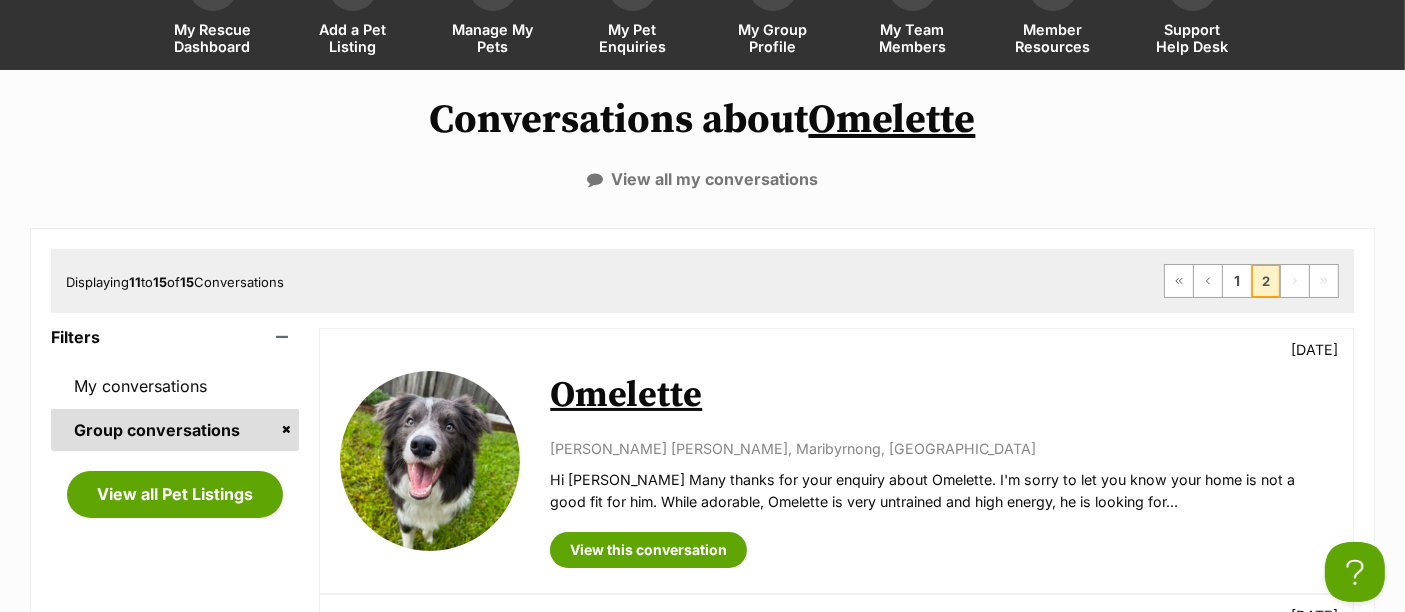 scroll, scrollTop: 0, scrollLeft: 0, axis: both 